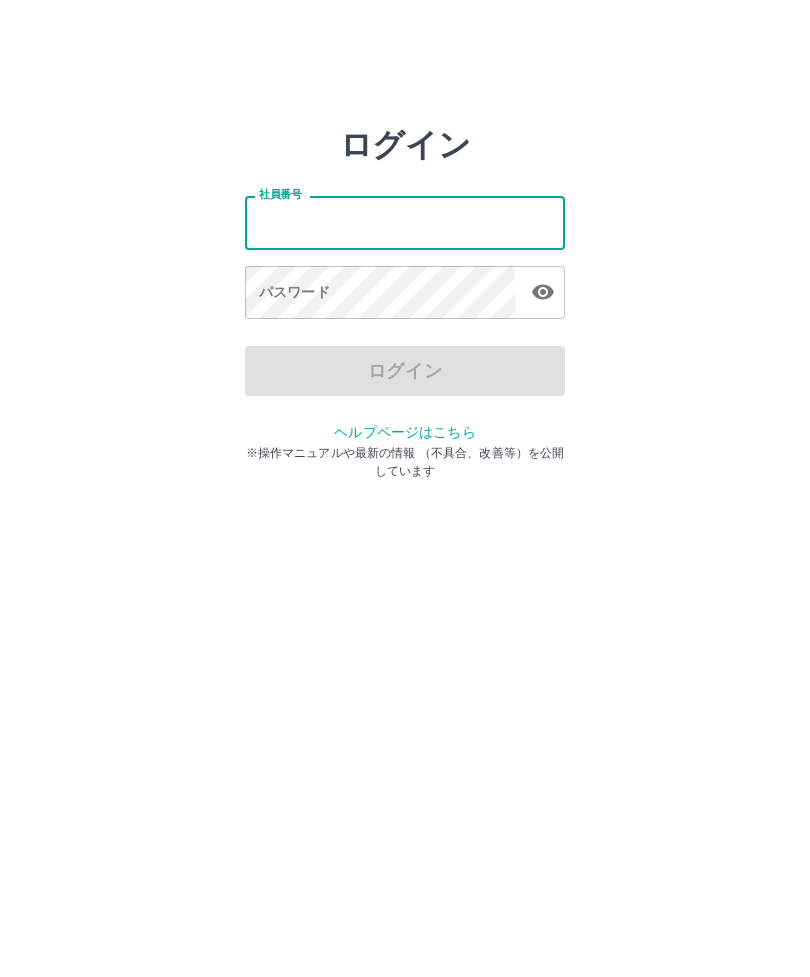 scroll, scrollTop: 0, scrollLeft: 0, axis: both 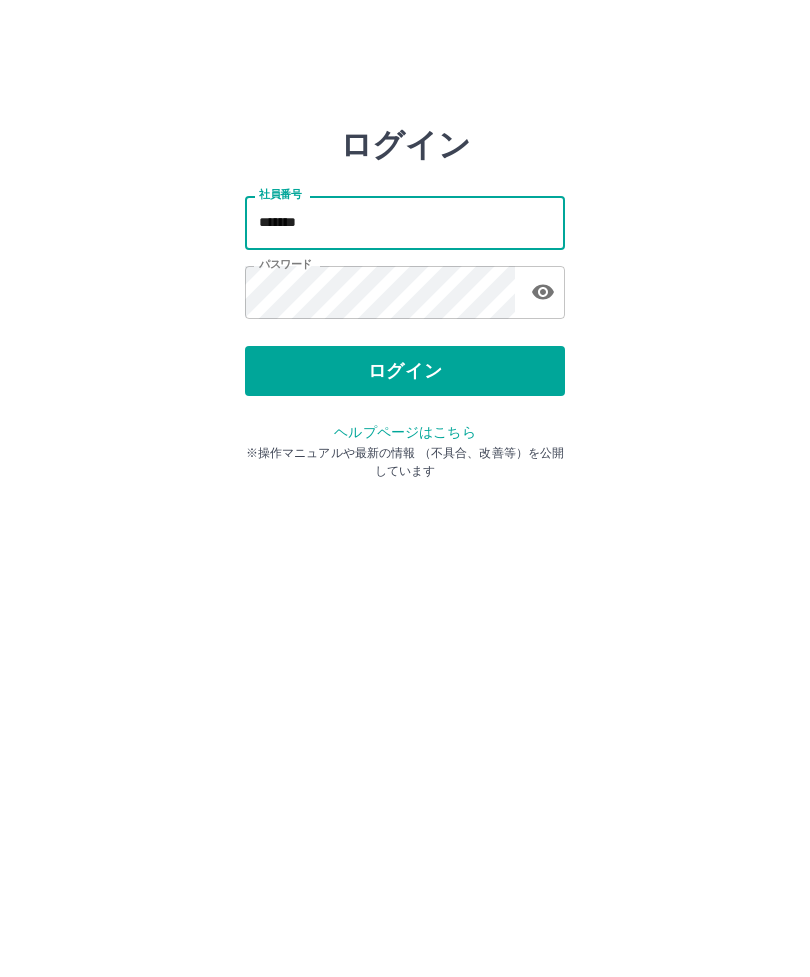 click on "ログイン 社員番号 ******* 社員番号 パスワード パスワード ログイン ヘルプページはこちら ※操作マニュアルや最新の情報 （不具合、改善等）を公開しています" at bounding box center [405, 286] 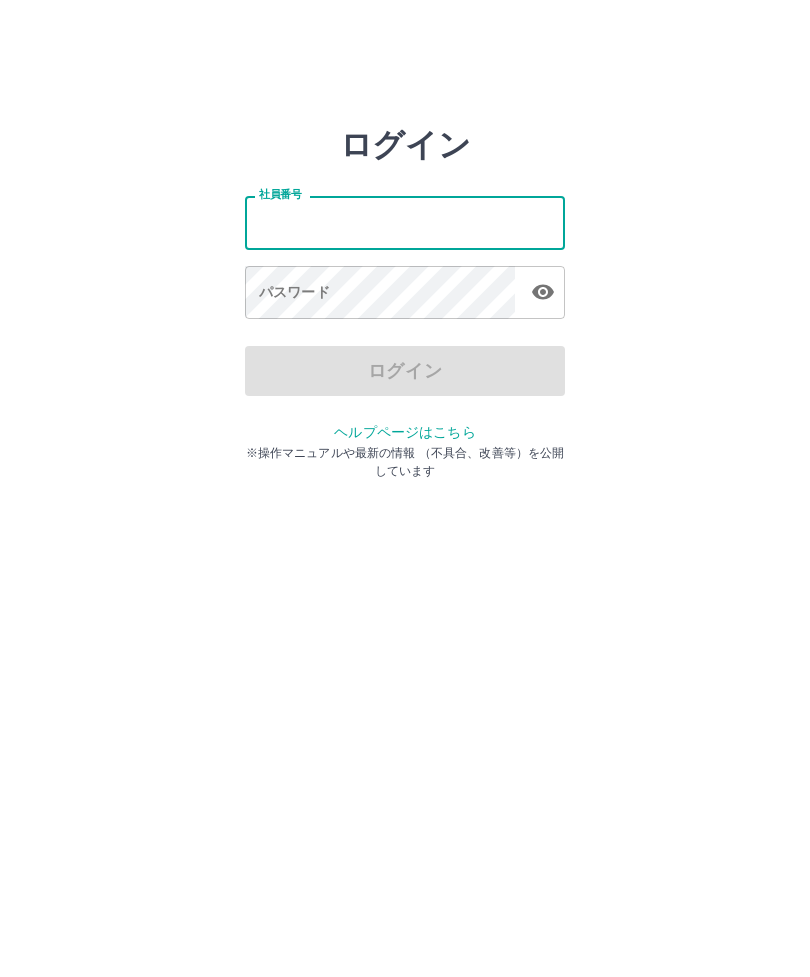 scroll, scrollTop: 0, scrollLeft: 0, axis: both 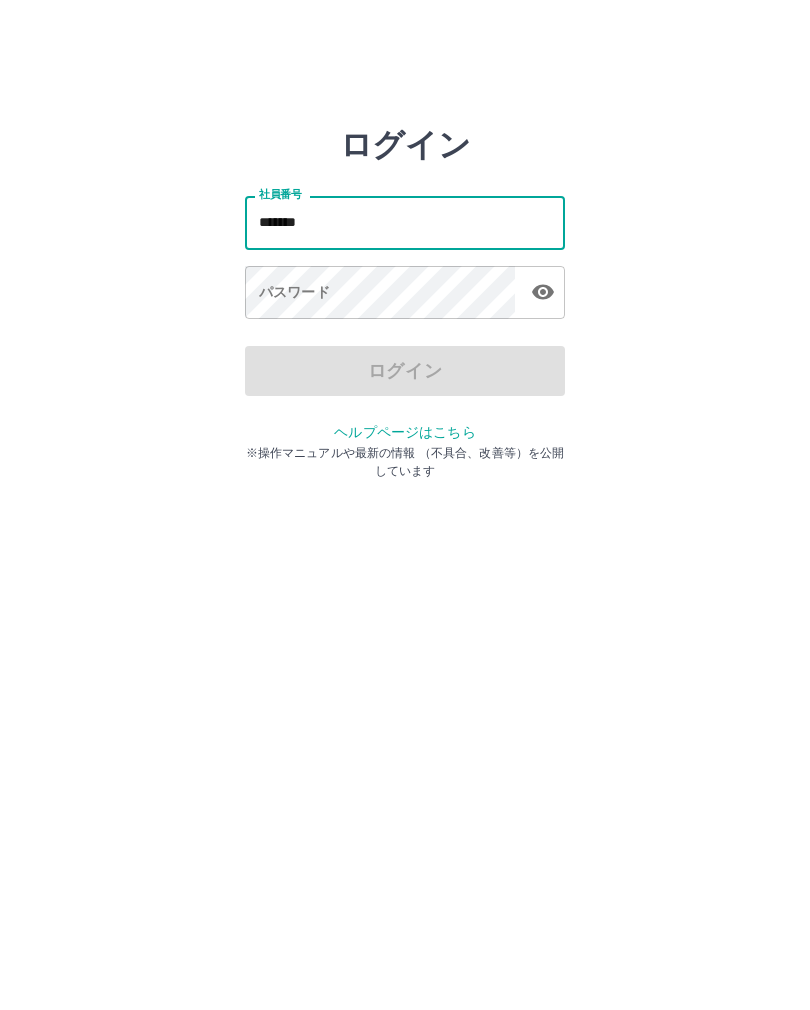 type on "*******" 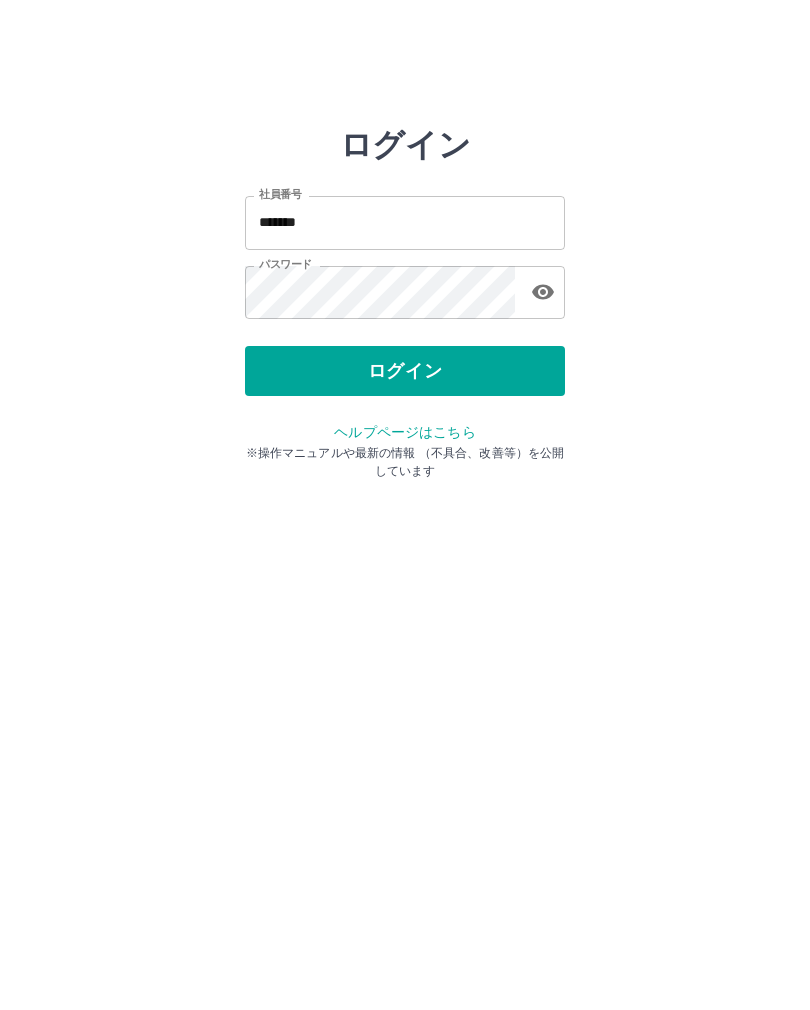 click on "ログイン" at bounding box center (405, 371) 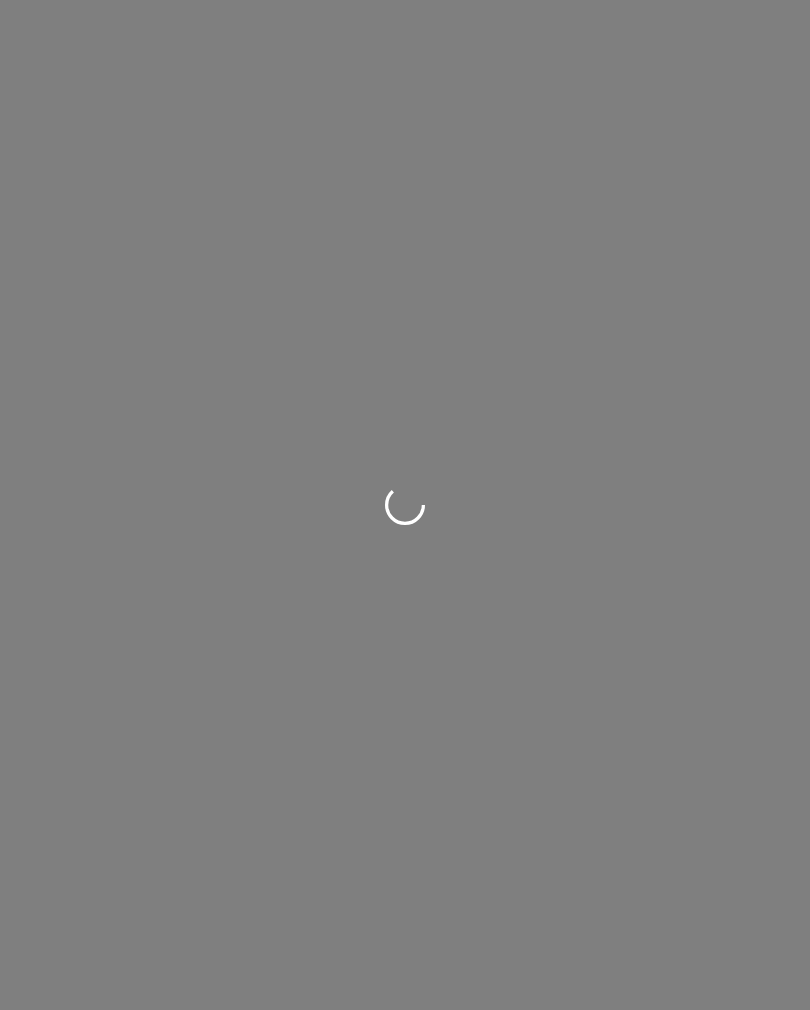 scroll, scrollTop: 0, scrollLeft: 0, axis: both 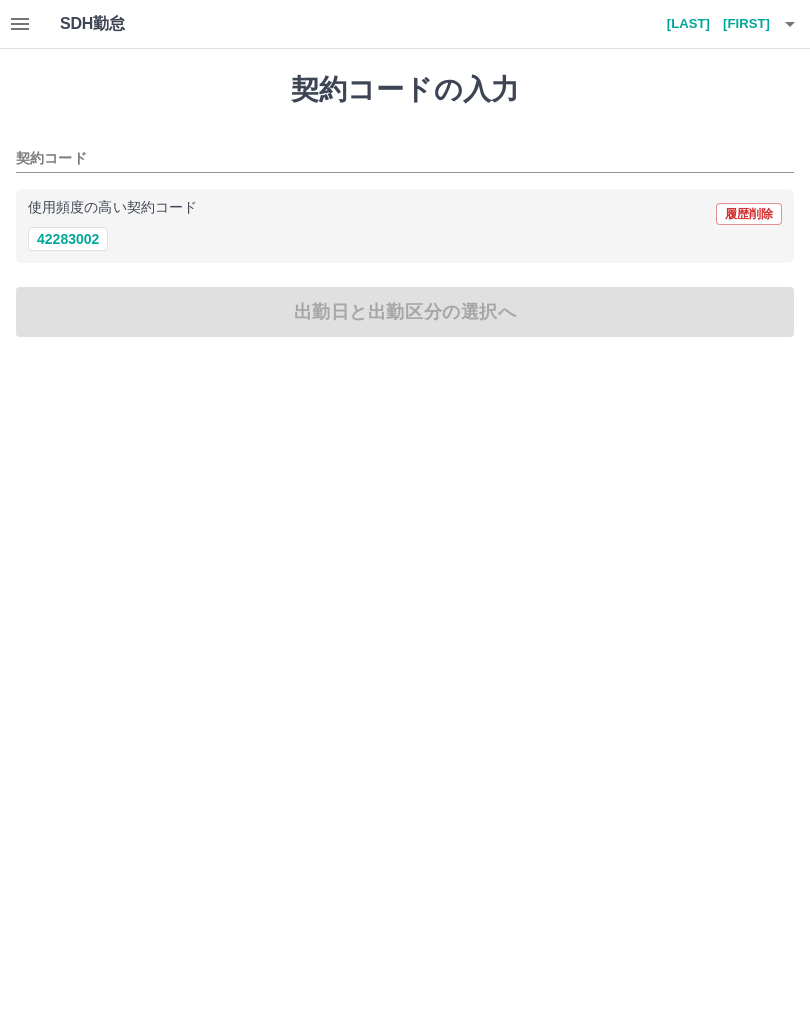 click 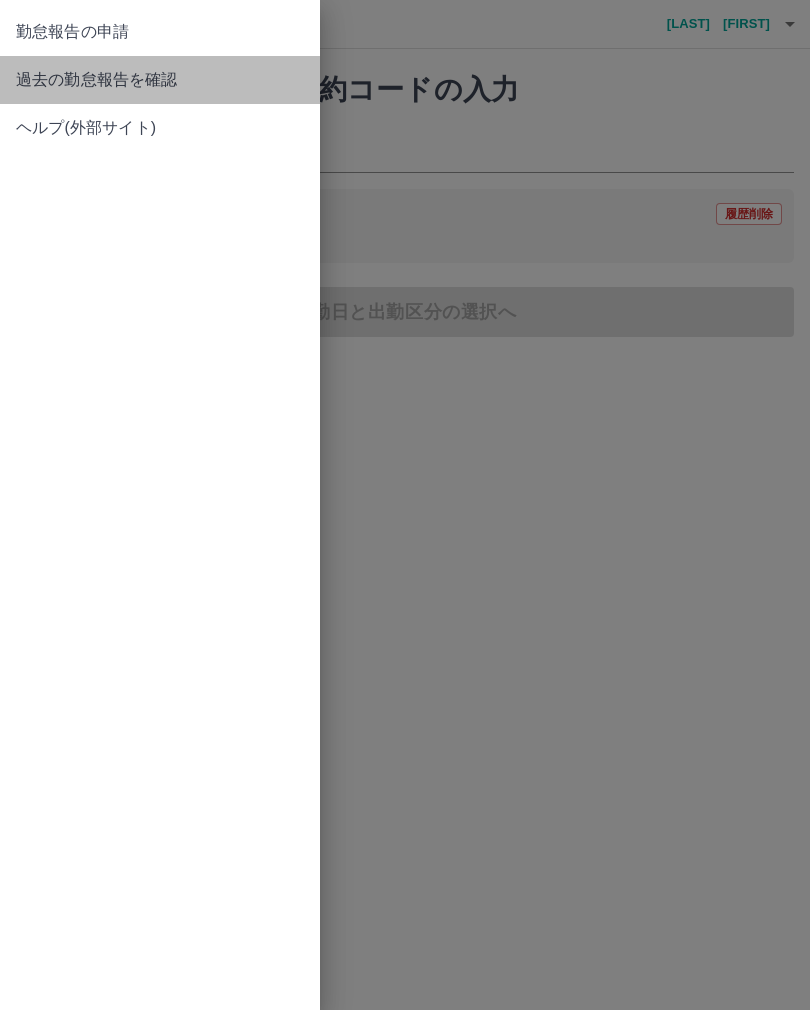 click on "過去の勤怠報告を確認" at bounding box center [160, 80] 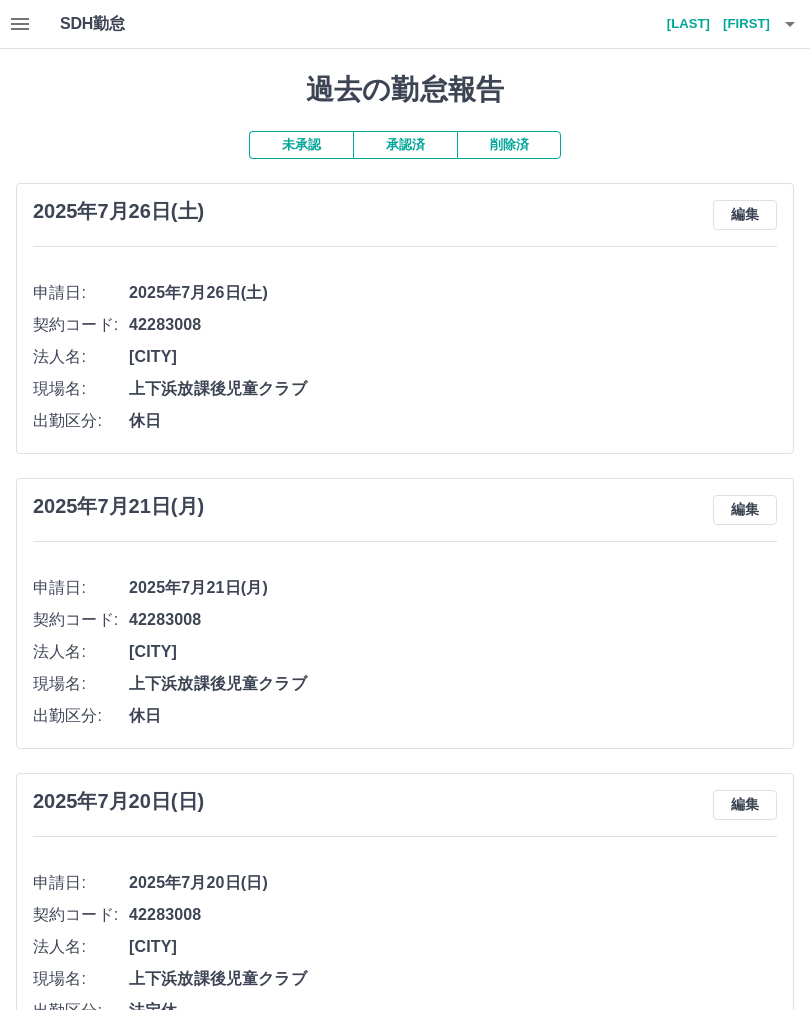 click on "承認済" at bounding box center [405, 145] 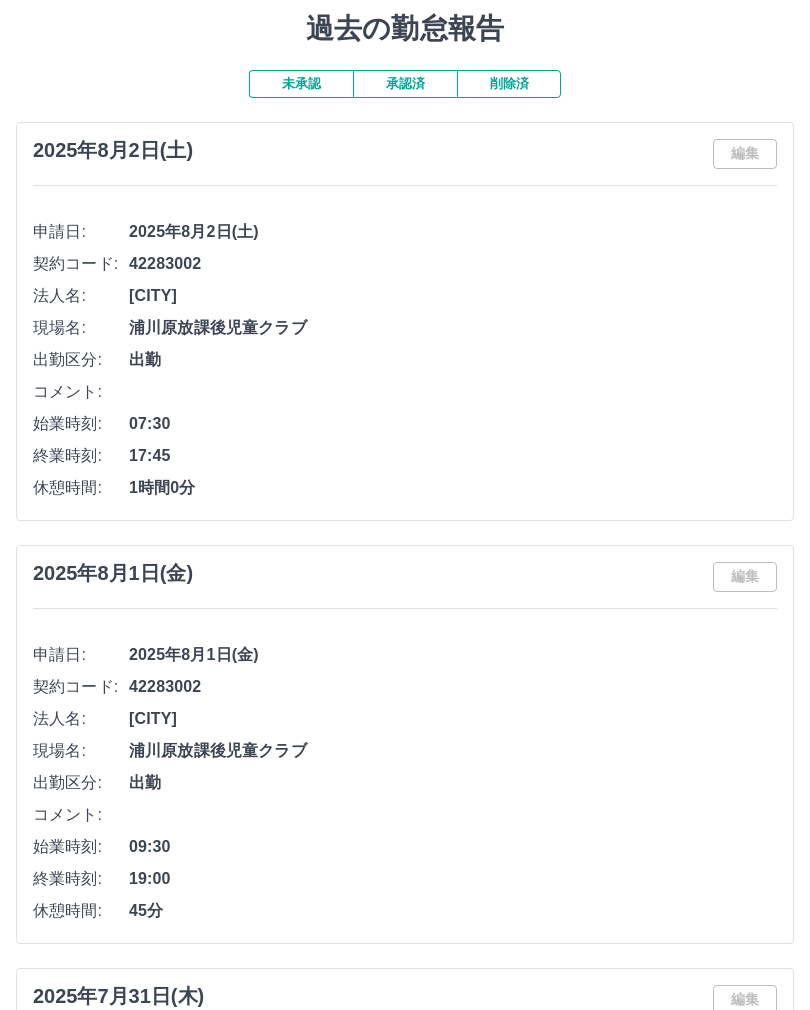scroll, scrollTop: 0, scrollLeft: 0, axis: both 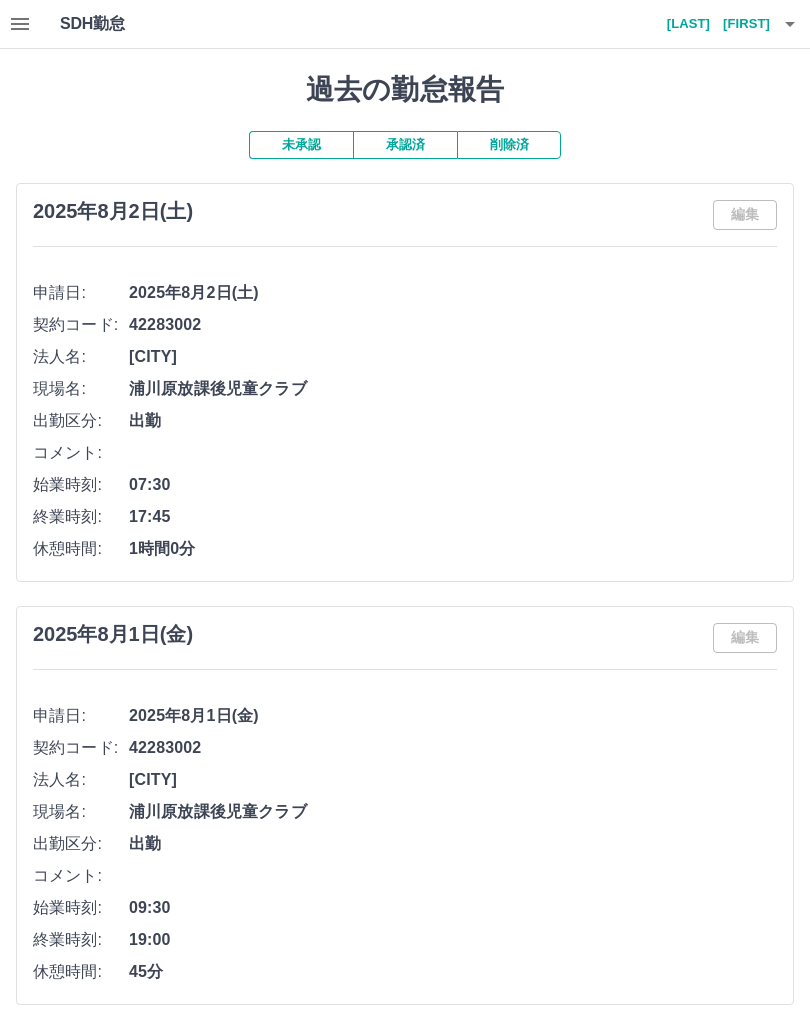 click 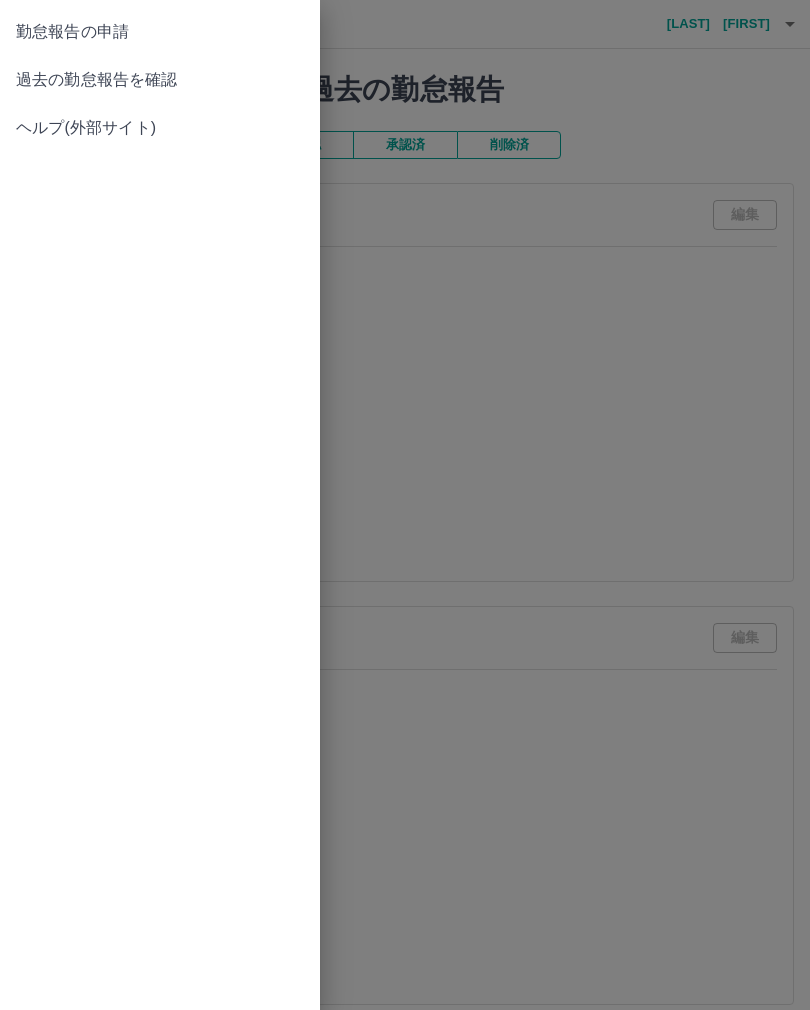 click on "勤怠報告の申請" at bounding box center [160, 32] 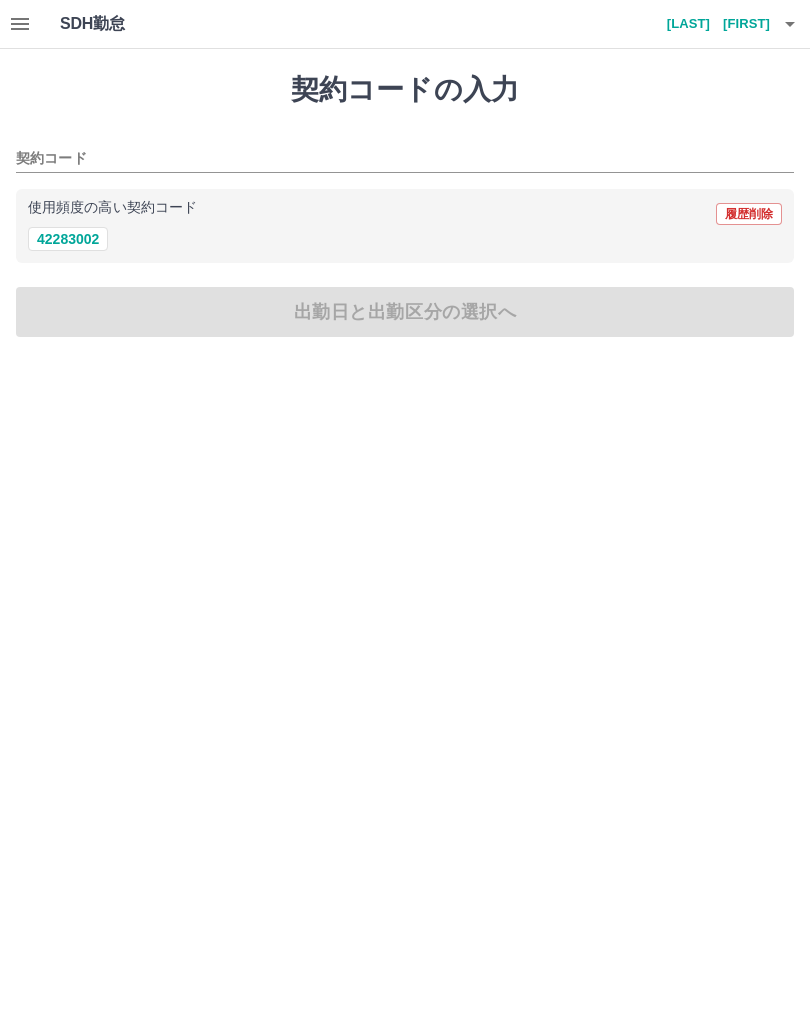 click on "42283002" at bounding box center (68, 239) 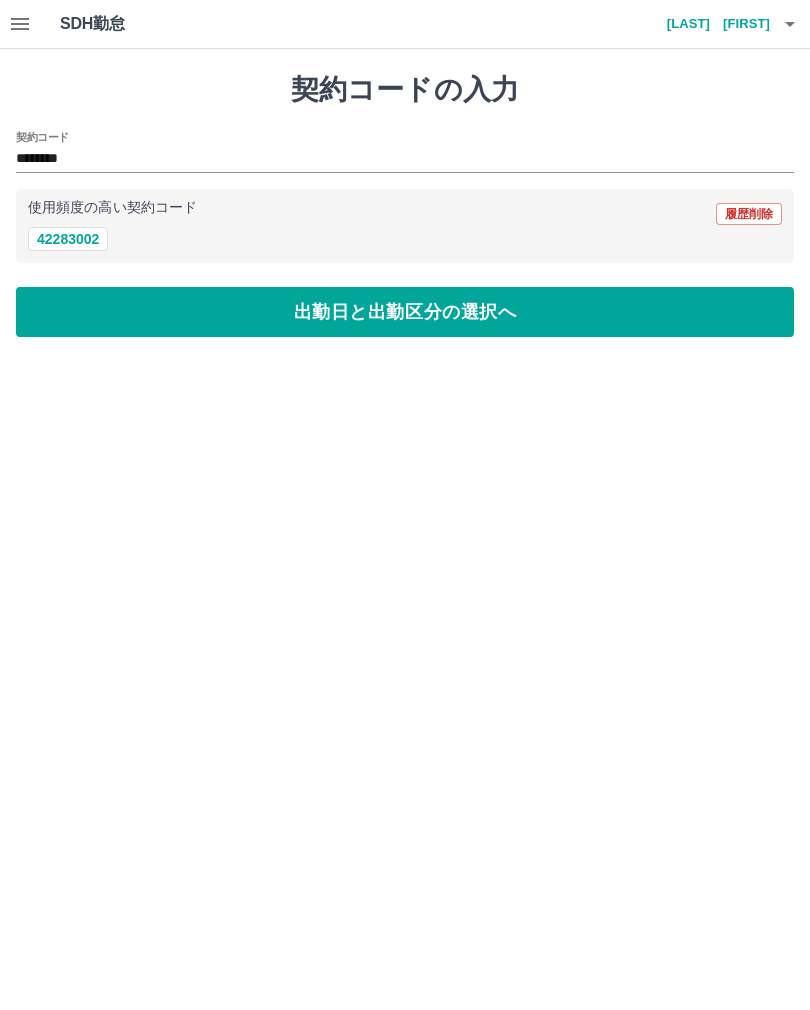 click on "出勤日と出勤区分の選択へ" at bounding box center [405, 312] 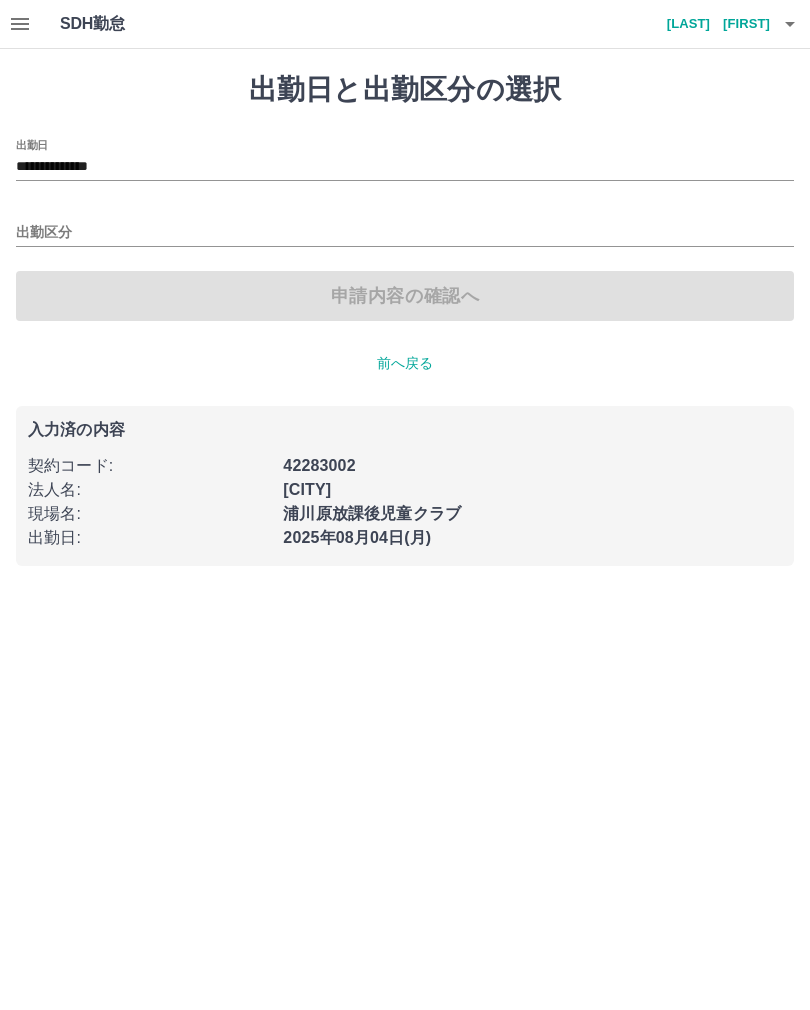 click on "出勤区分" at bounding box center [405, 233] 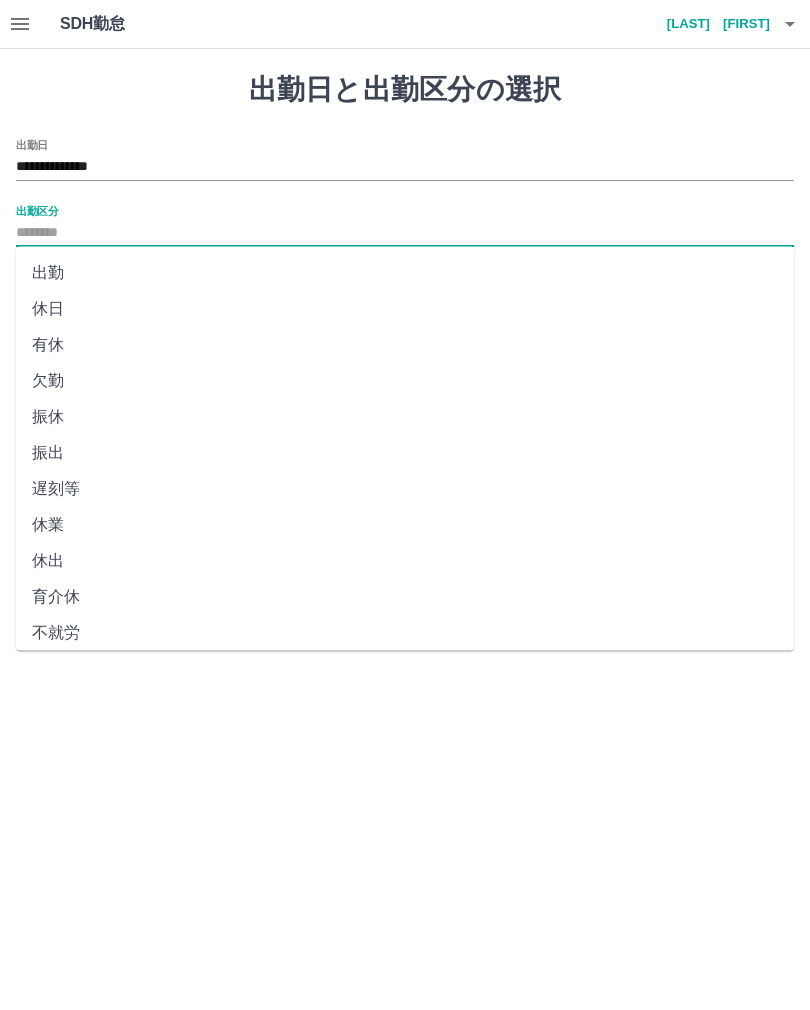 click on "出勤" at bounding box center [405, 273] 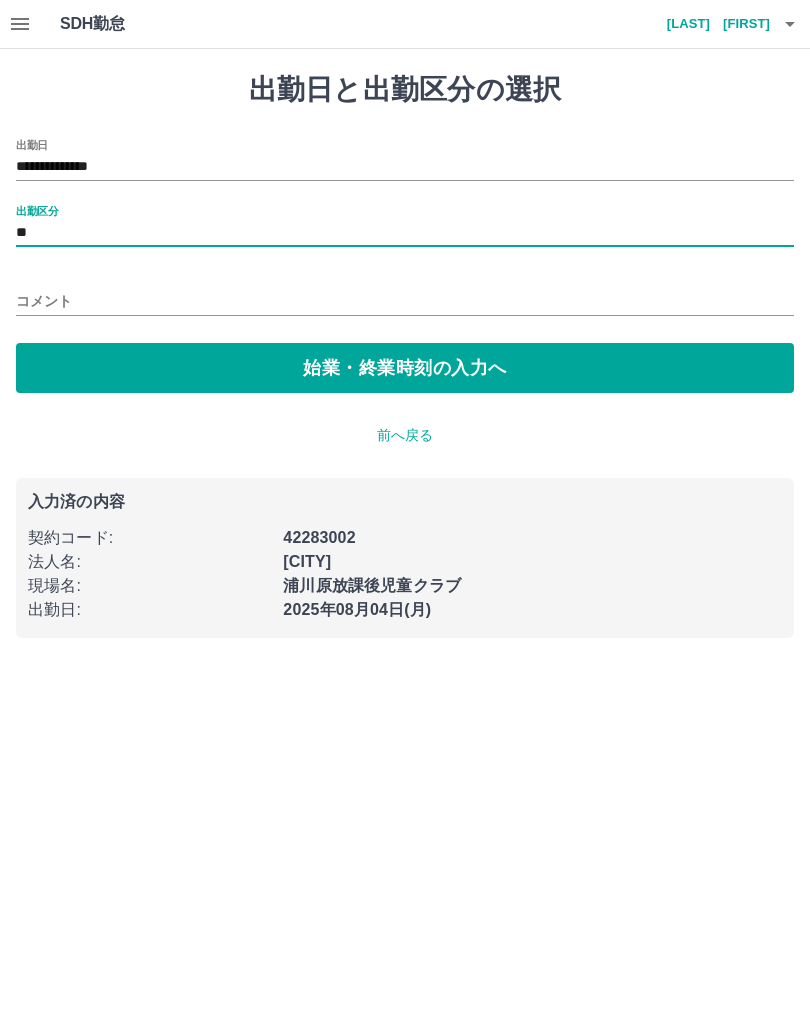 click on "始業・終業時刻の入力へ" at bounding box center (405, 368) 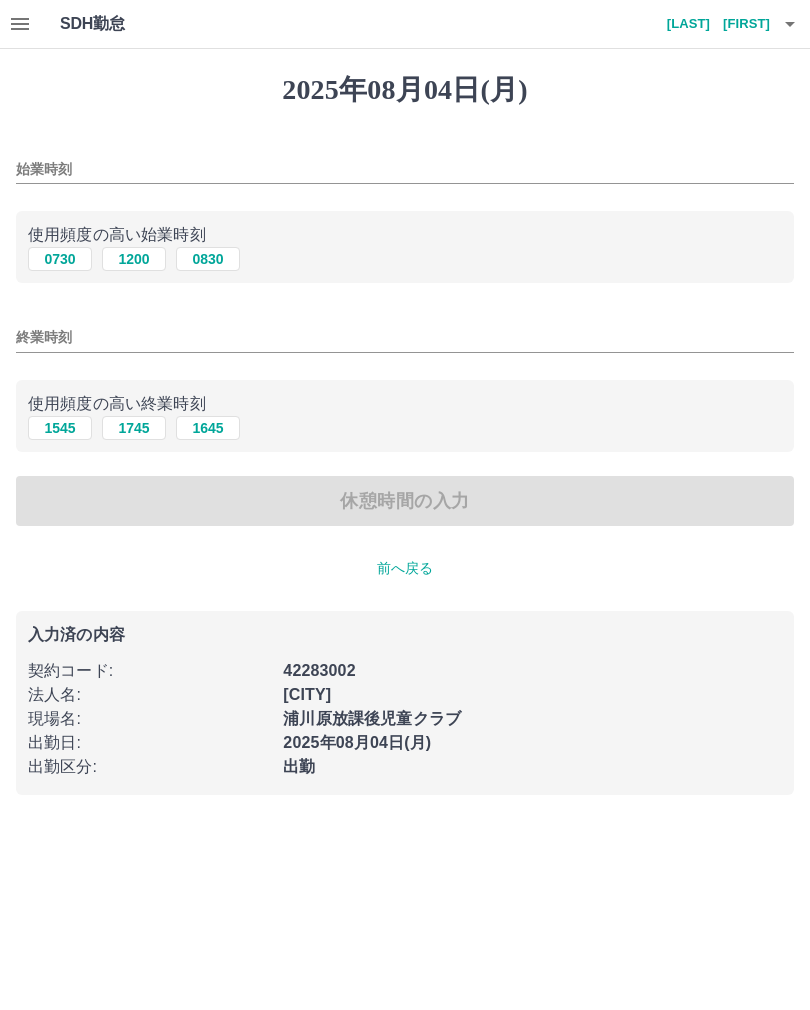 click on "始業時刻" at bounding box center [405, 169] 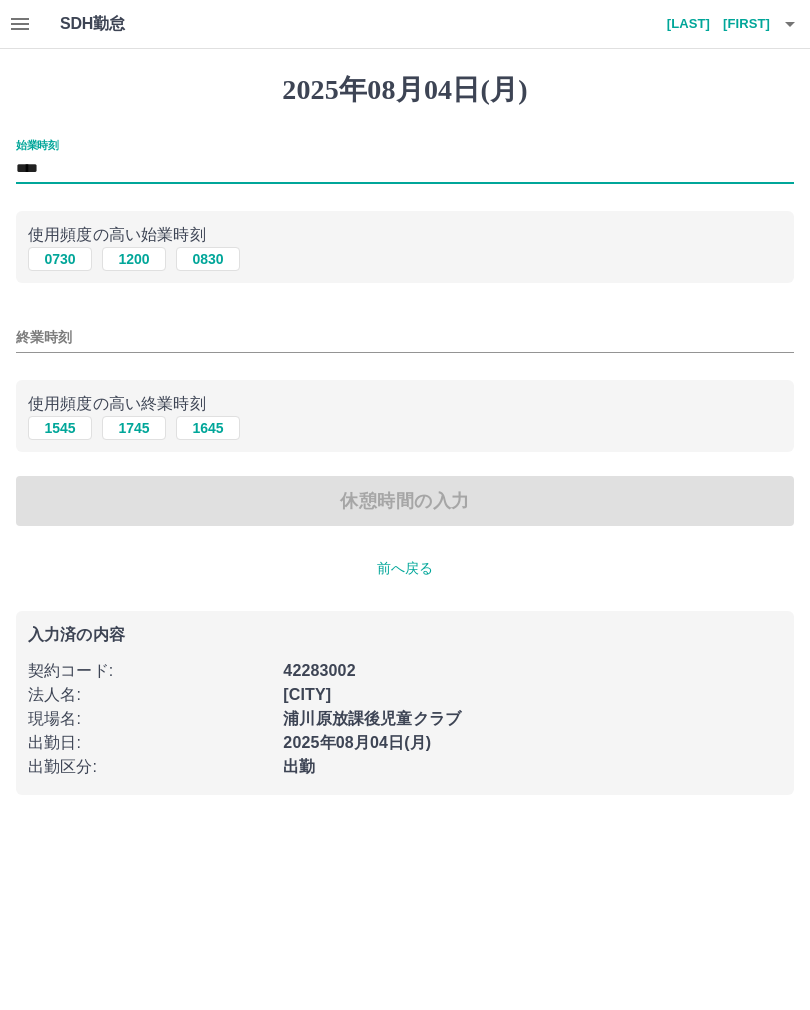 type on "****" 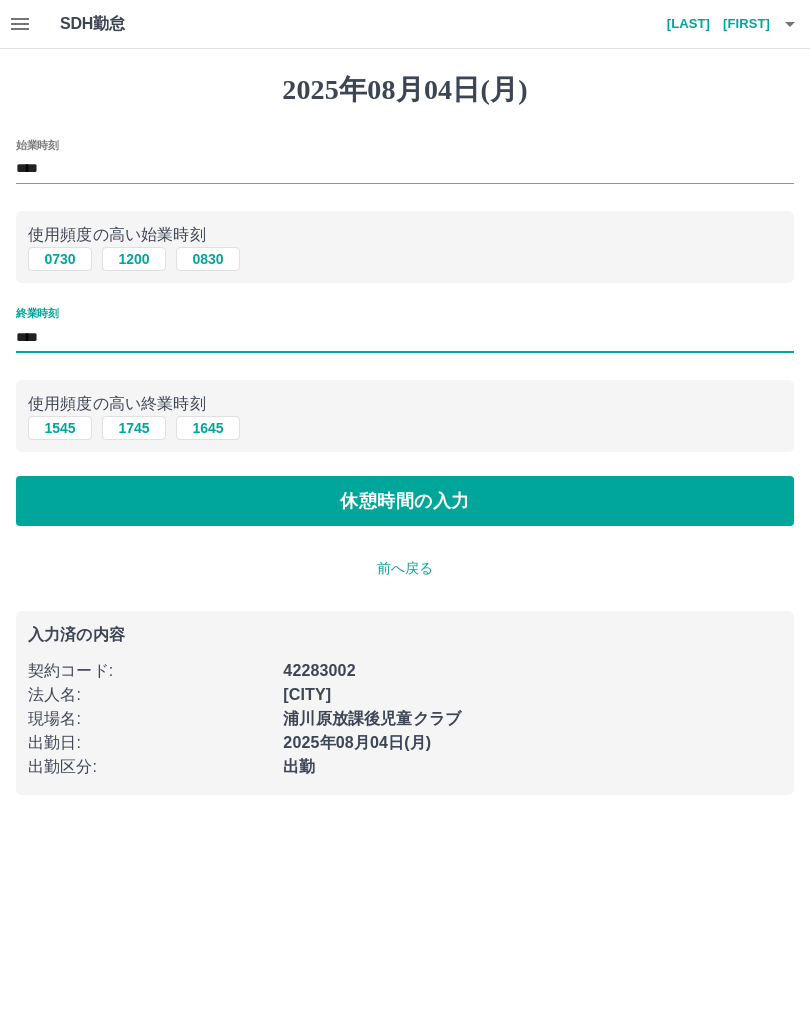 type on "****" 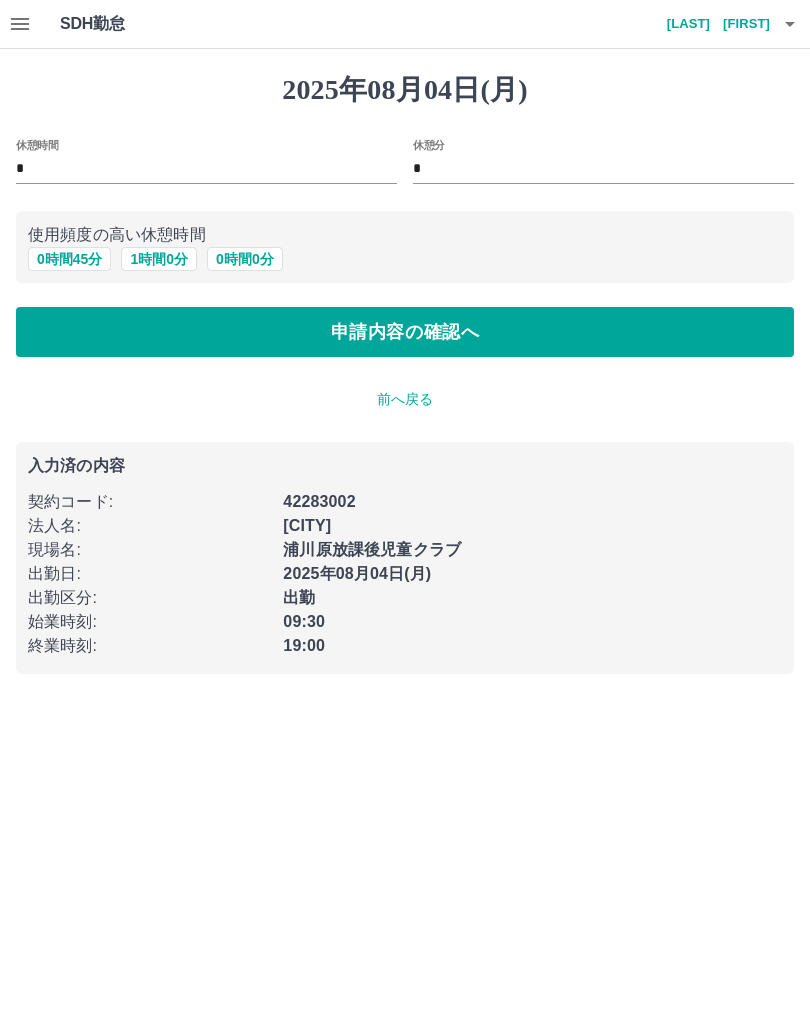 click on "0 時間 45 分" at bounding box center [69, 259] 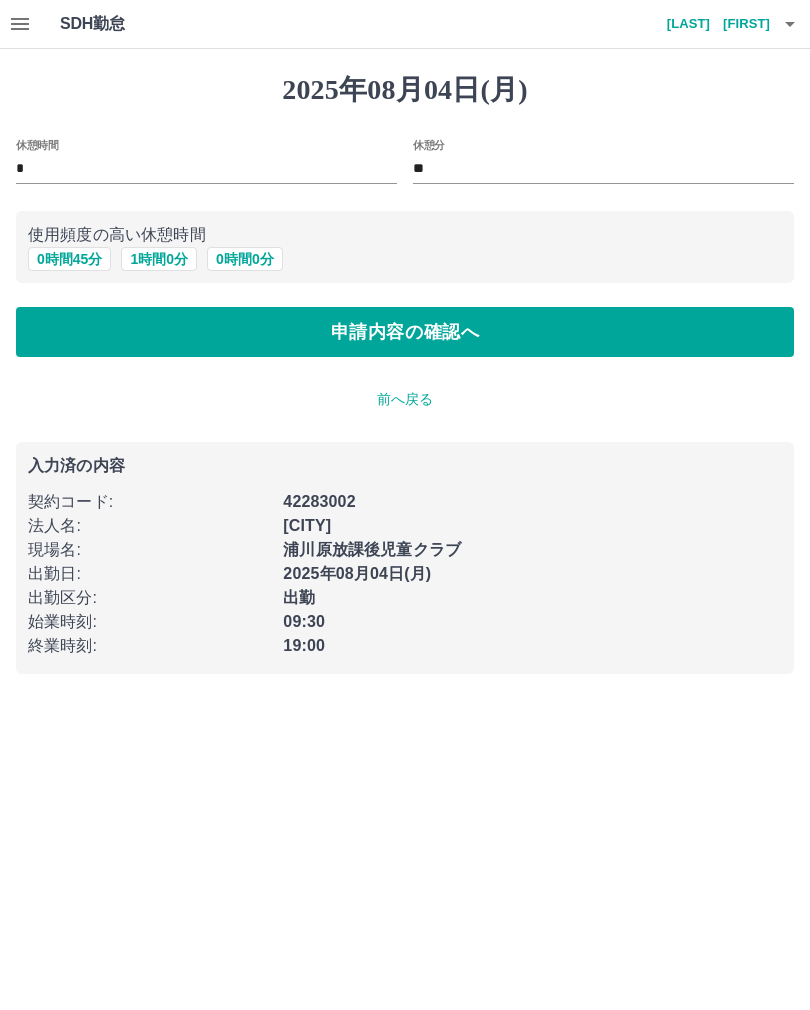 click on "申請内容の確認へ" at bounding box center (405, 332) 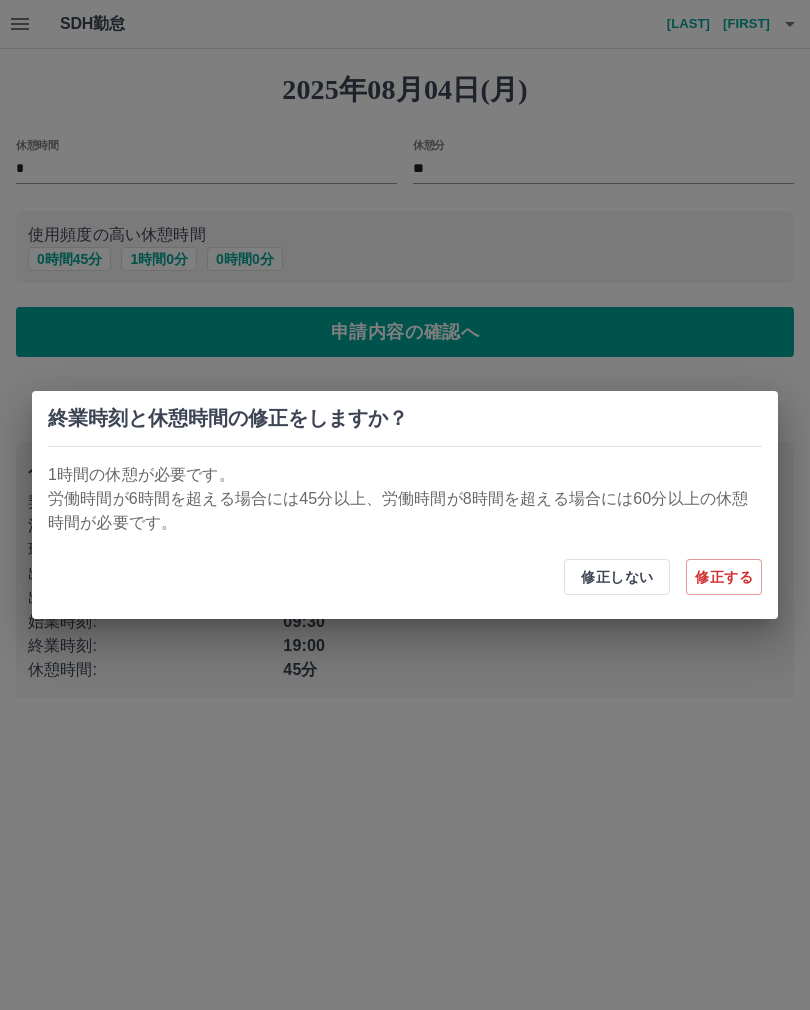 click on "修正しない" at bounding box center (617, 577) 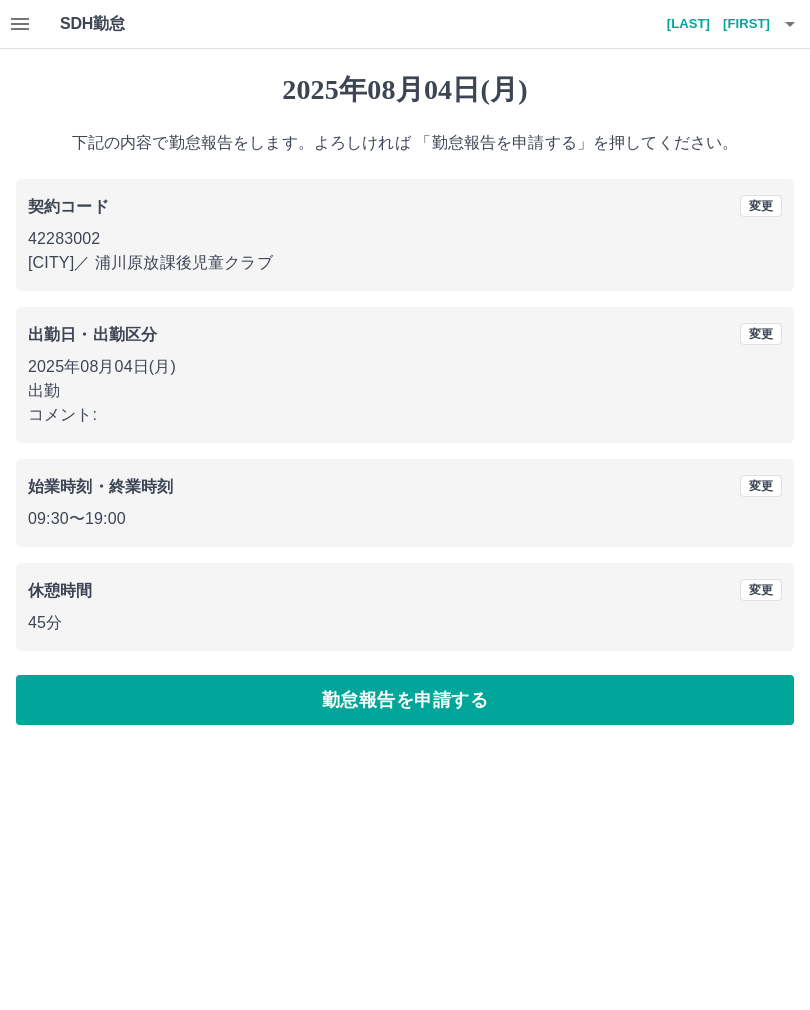 click on "勤怠報告を申請する" at bounding box center [405, 700] 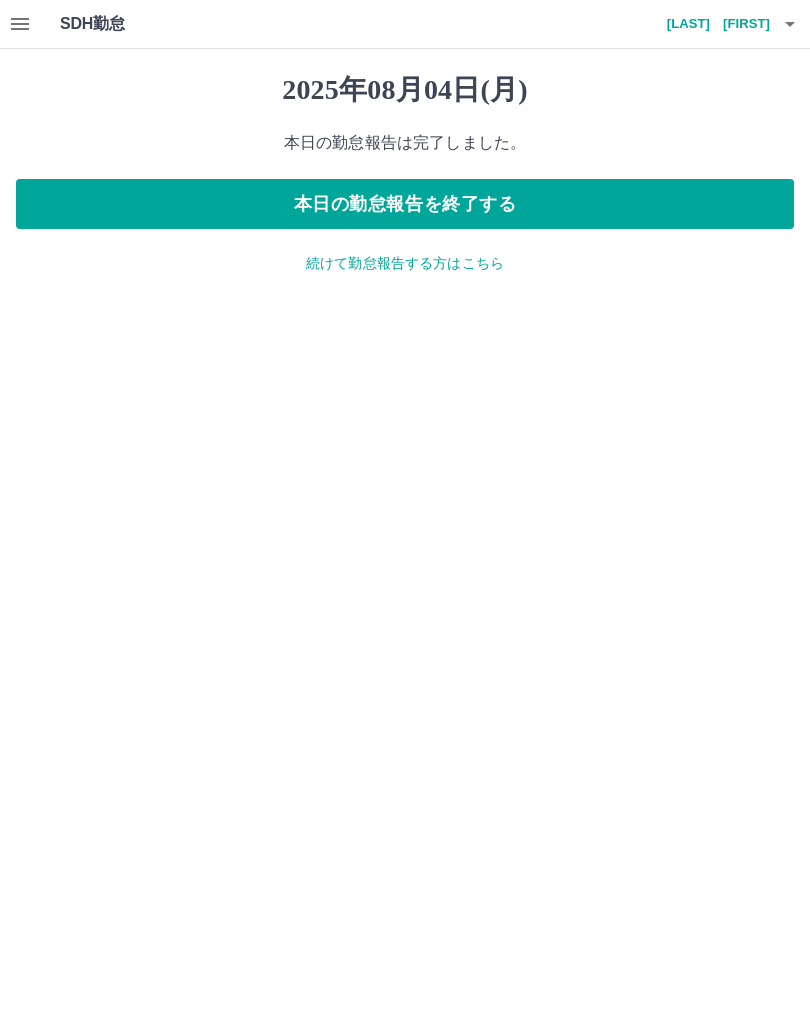 click on "[LAST]　[FIRST]" at bounding box center [710, 24] 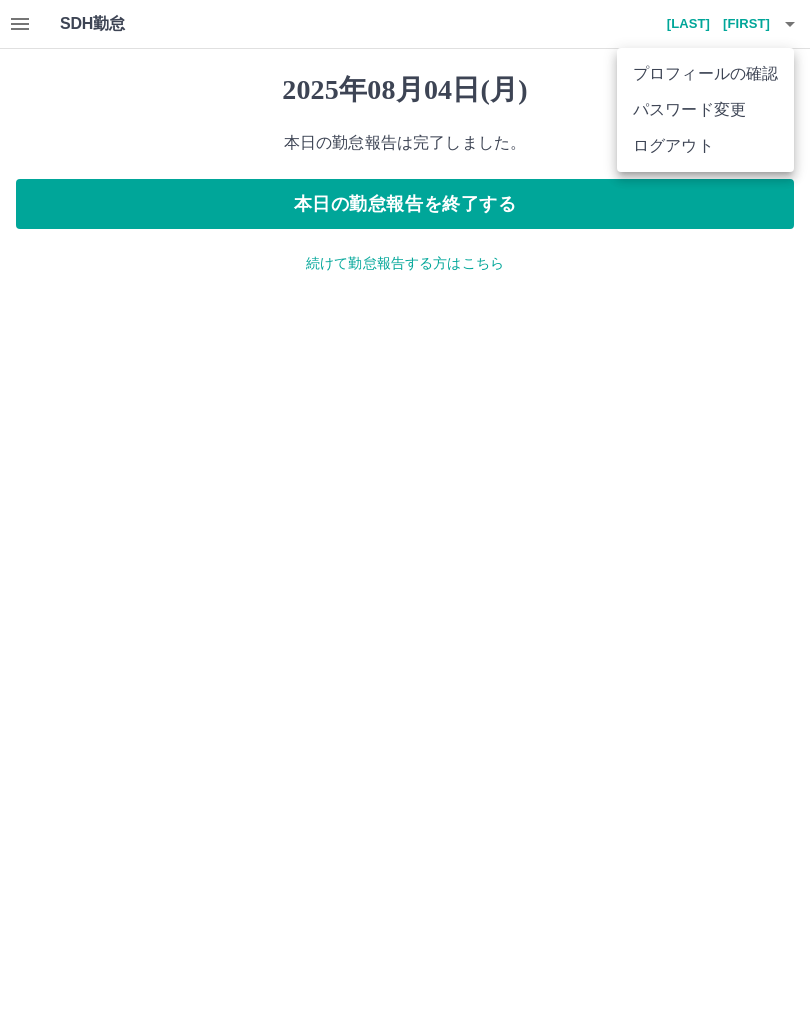 click on "ログアウト" at bounding box center [705, 146] 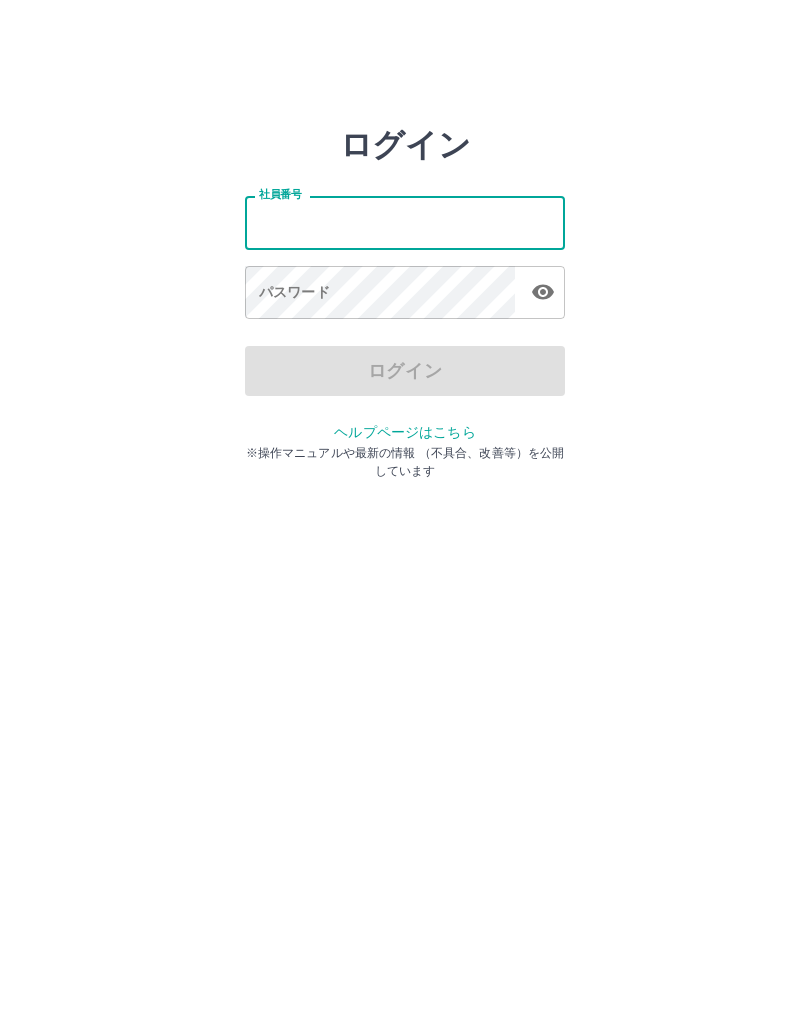 scroll, scrollTop: 0, scrollLeft: 0, axis: both 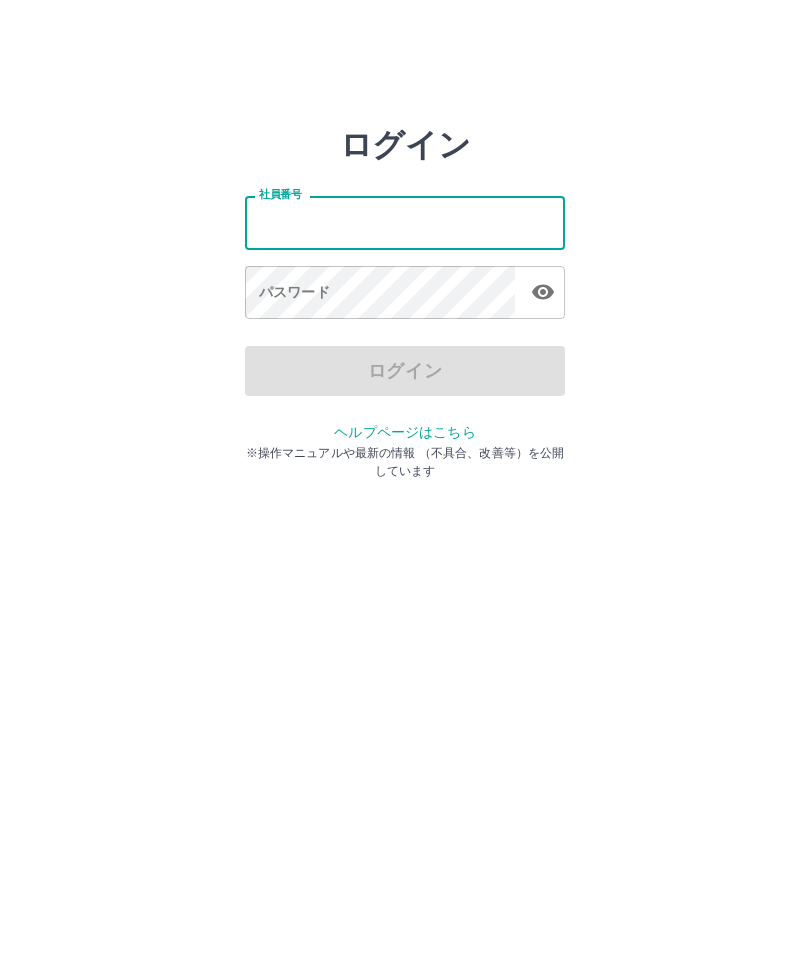 click on "社員番号" at bounding box center [405, 222] 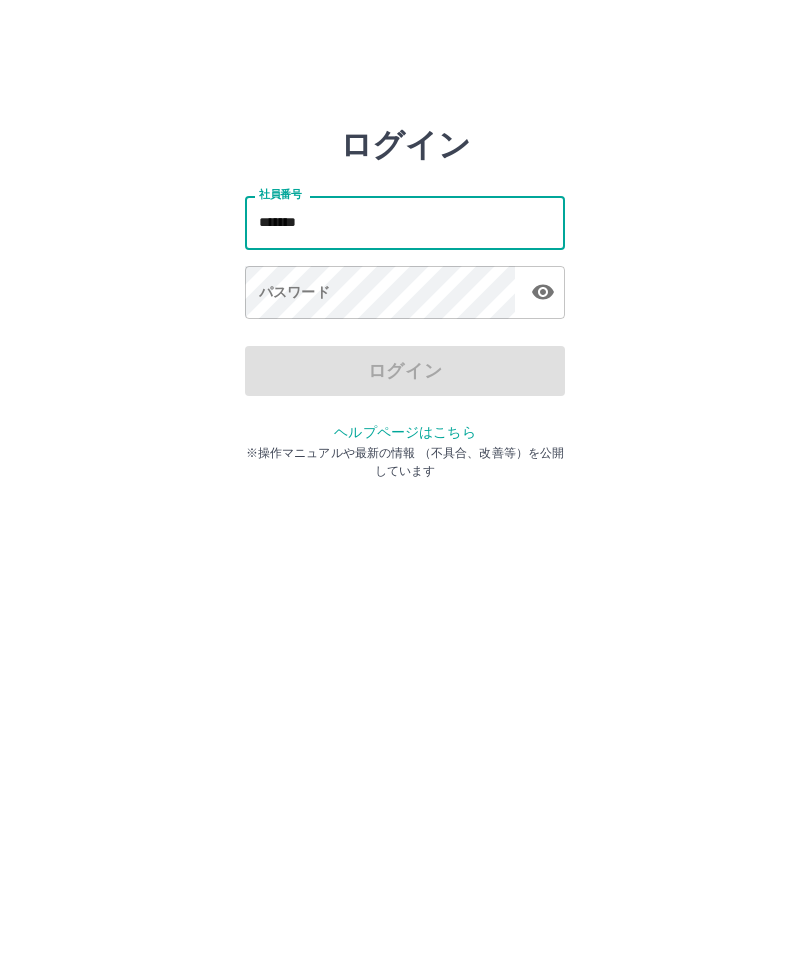 type on "*******" 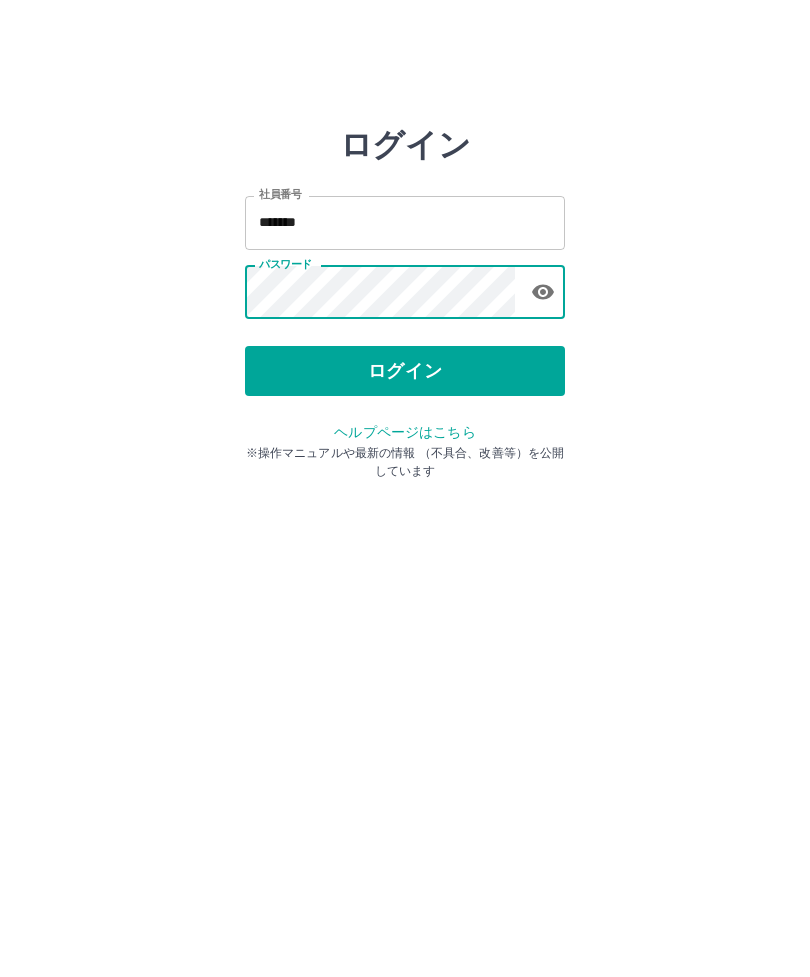 click on "ログイン" at bounding box center [405, 371] 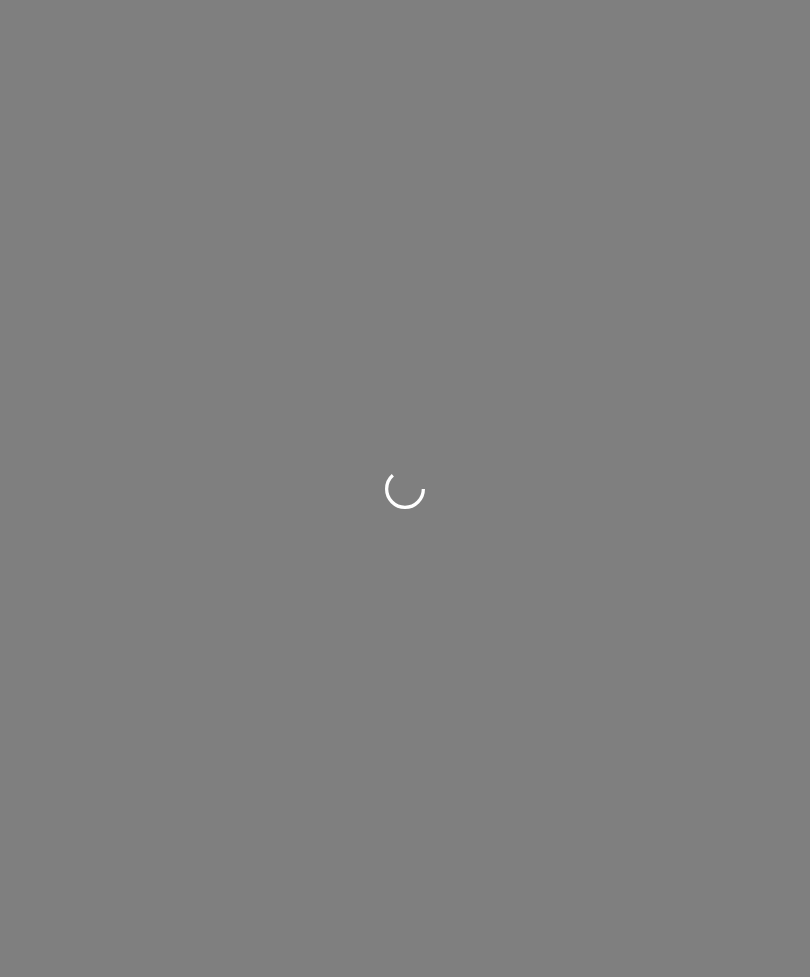 scroll, scrollTop: 0, scrollLeft: 0, axis: both 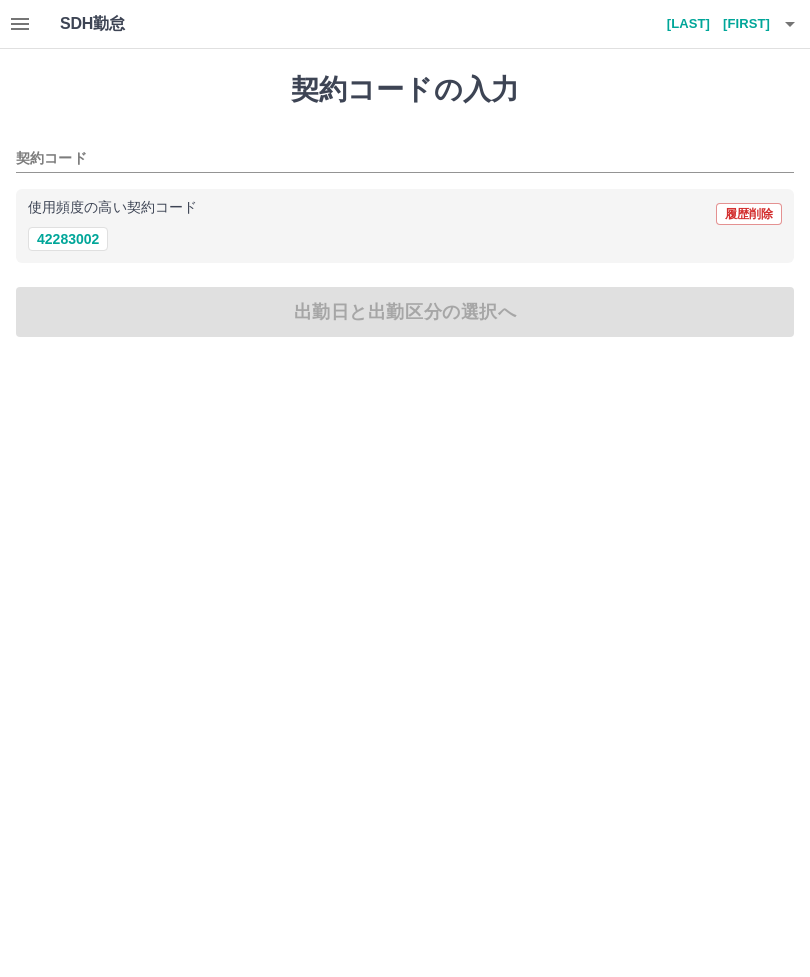 click on "42283002" at bounding box center (68, 239) 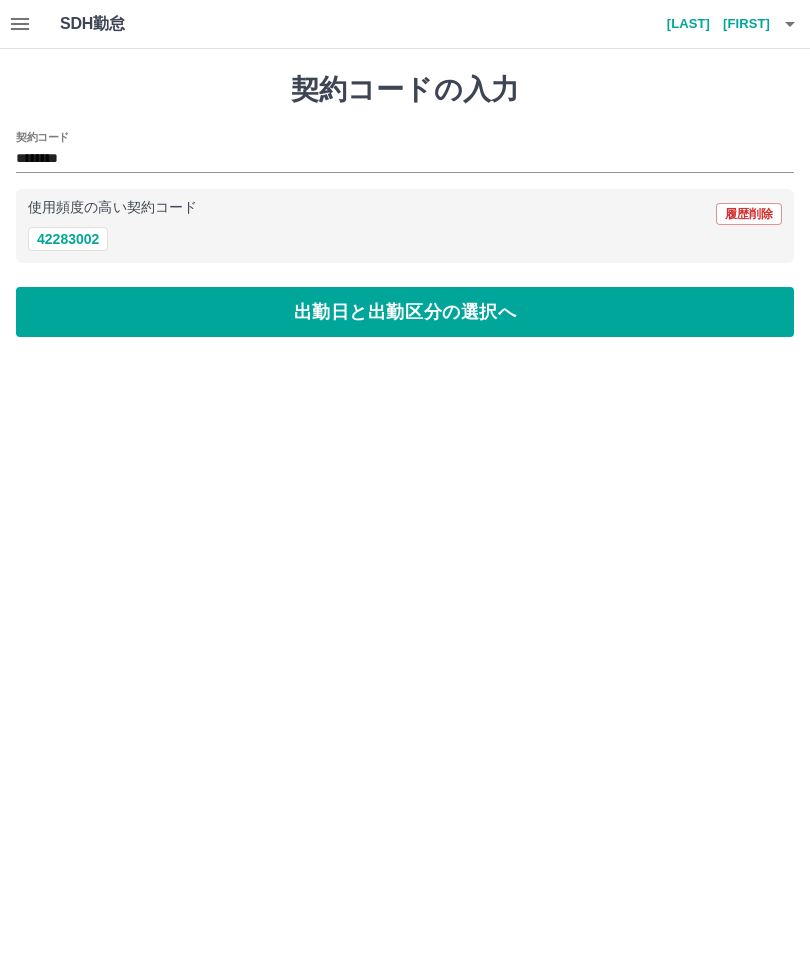 click on "出勤日と出勤区分の選択へ" at bounding box center (405, 312) 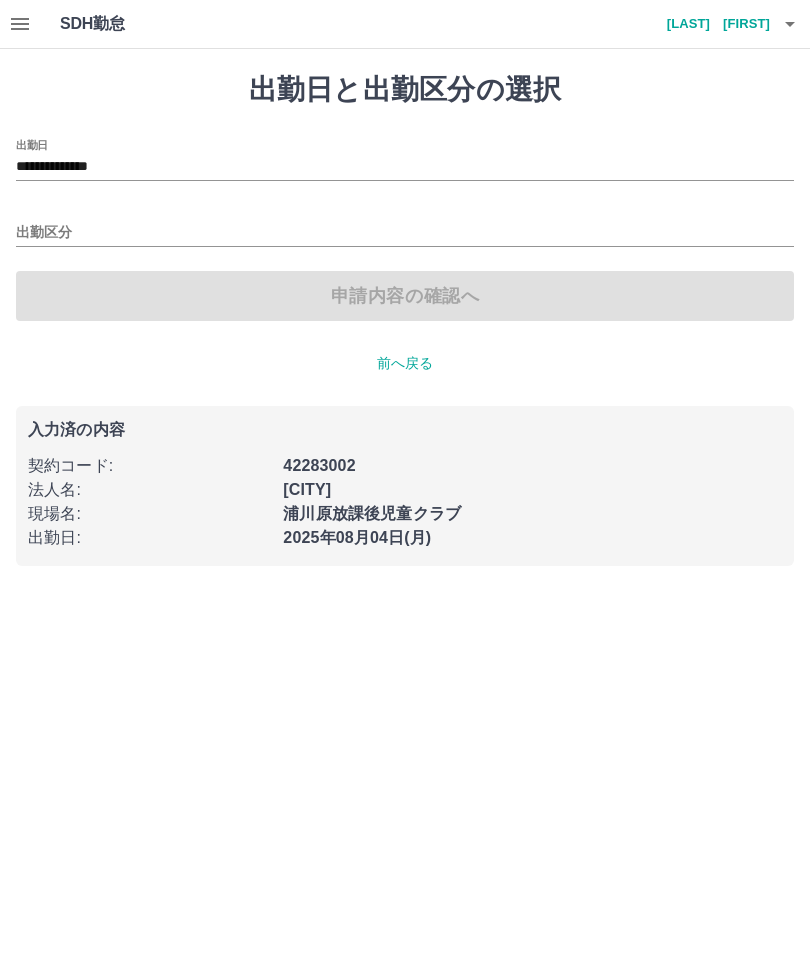 click on "出勤区分" at bounding box center [405, 233] 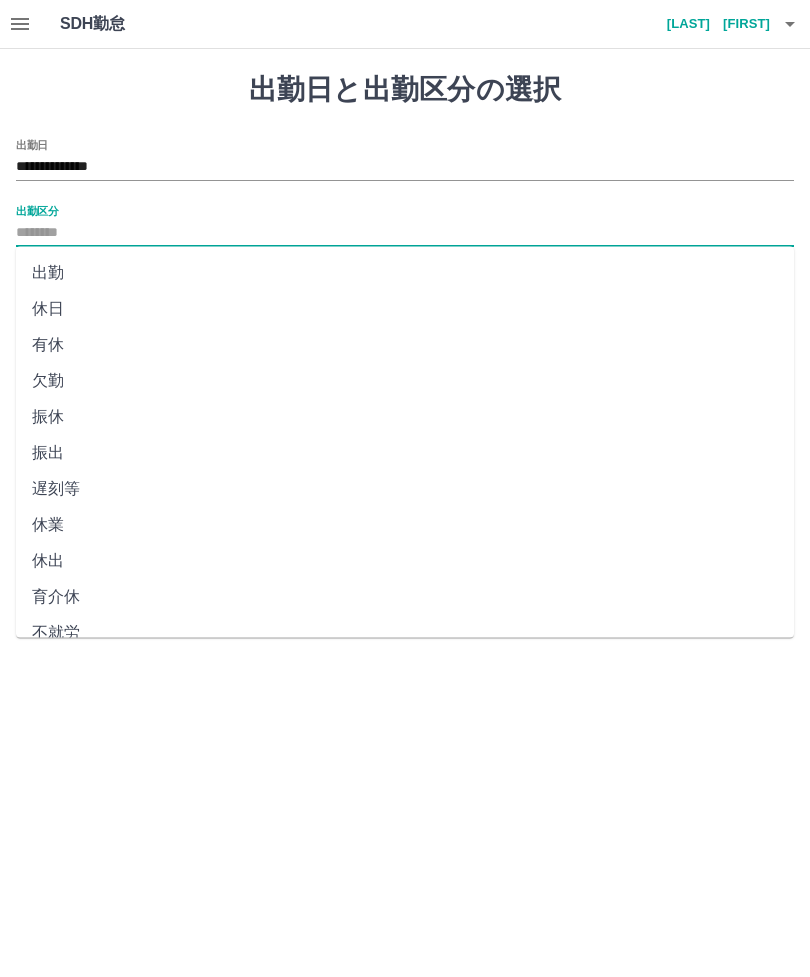 click on "出勤" at bounding box center (405, 273) 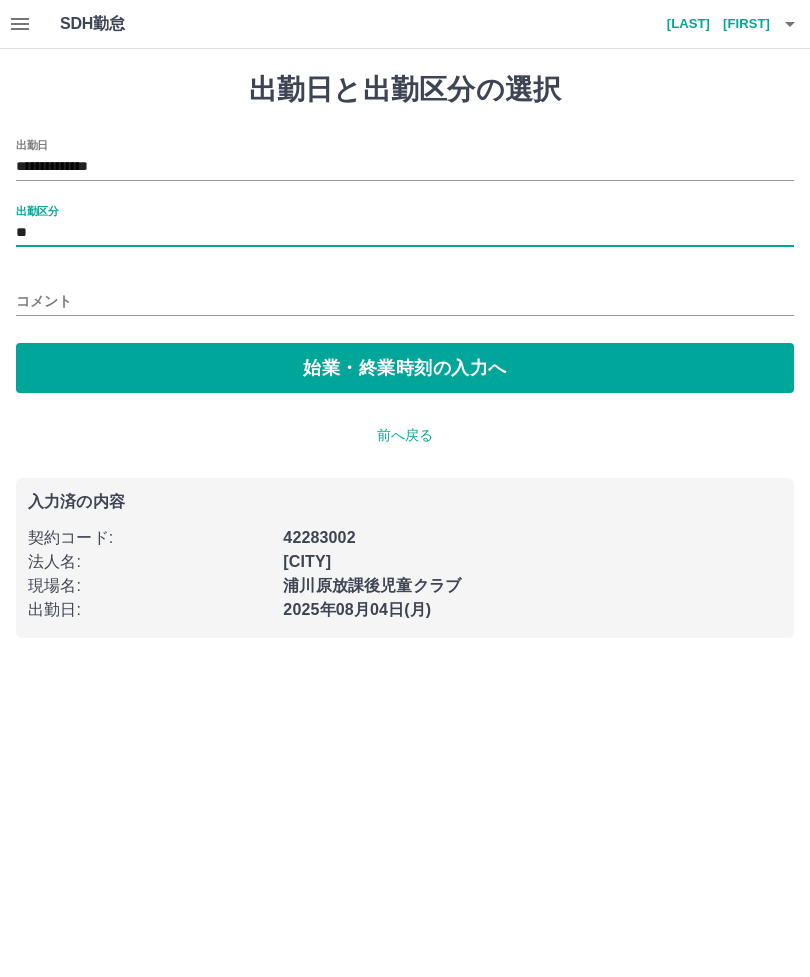 click on "始業・終業時刻の入力へ" at bounding box center [405, 368] 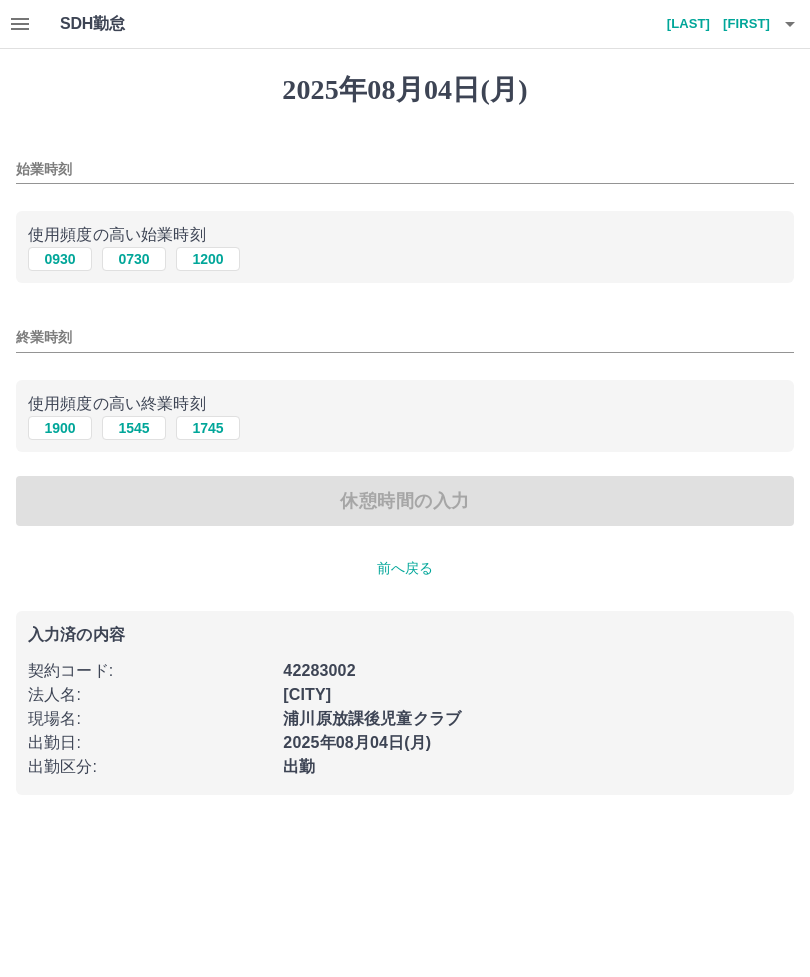 click on "始業時刻" at bounding box center (405, 169) 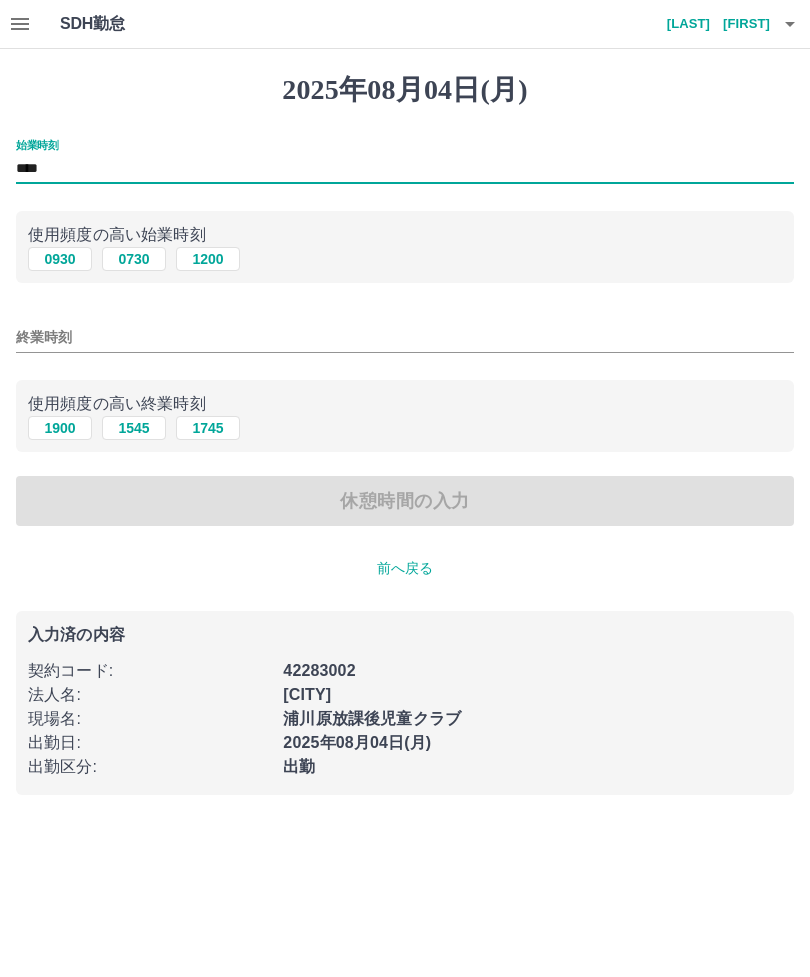 type on "****" 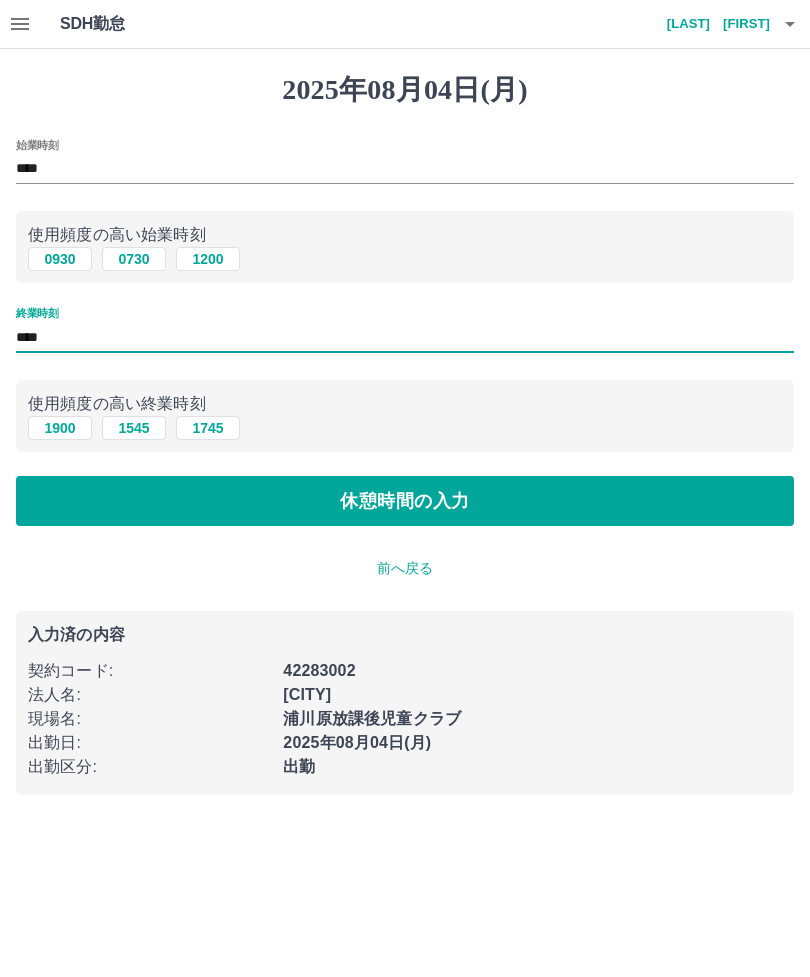 type on "****" 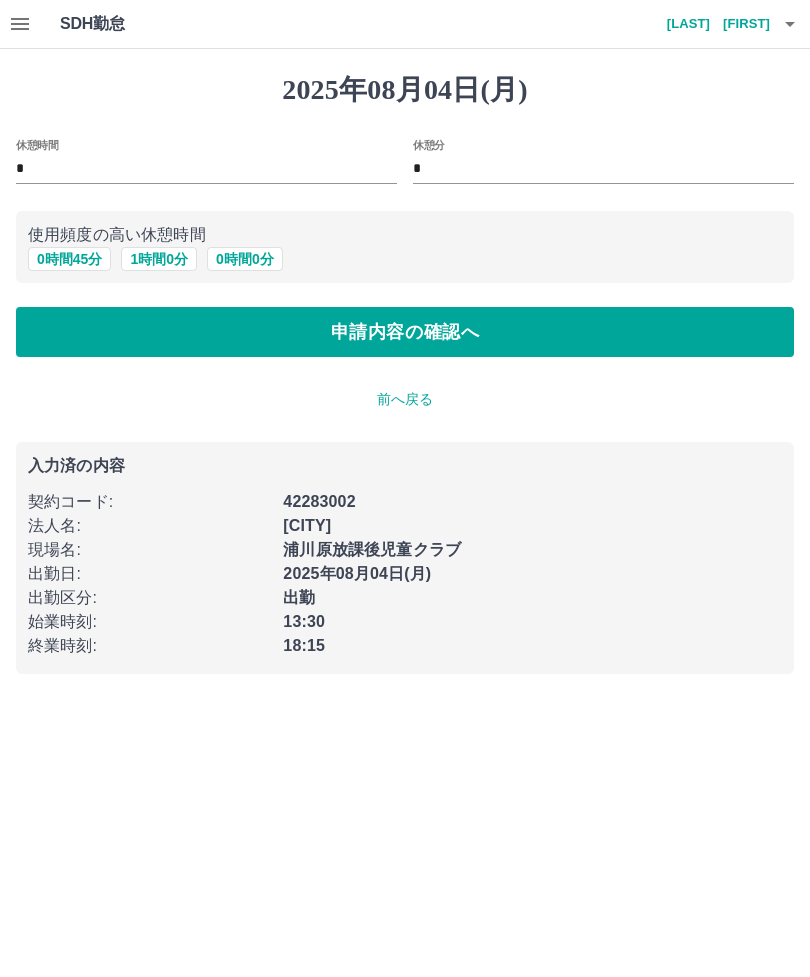 click on "申請内容の確認へ" at bounding box center (405, 332) 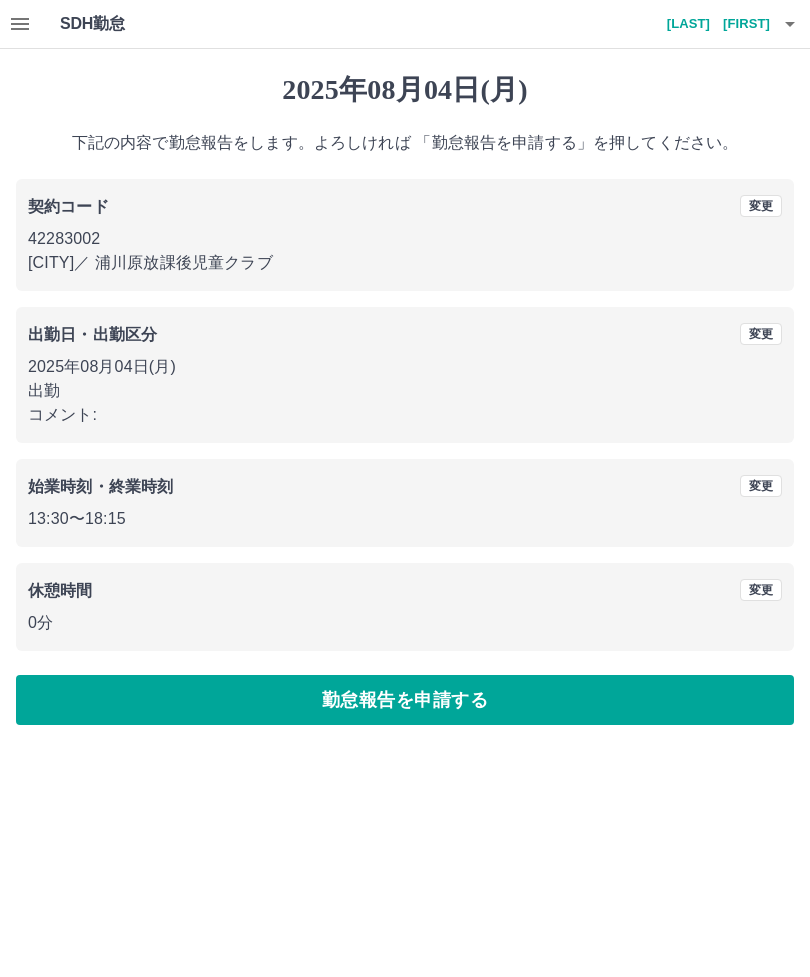 click on "勤怠報告を申請する" at bounding box center [405, 700] 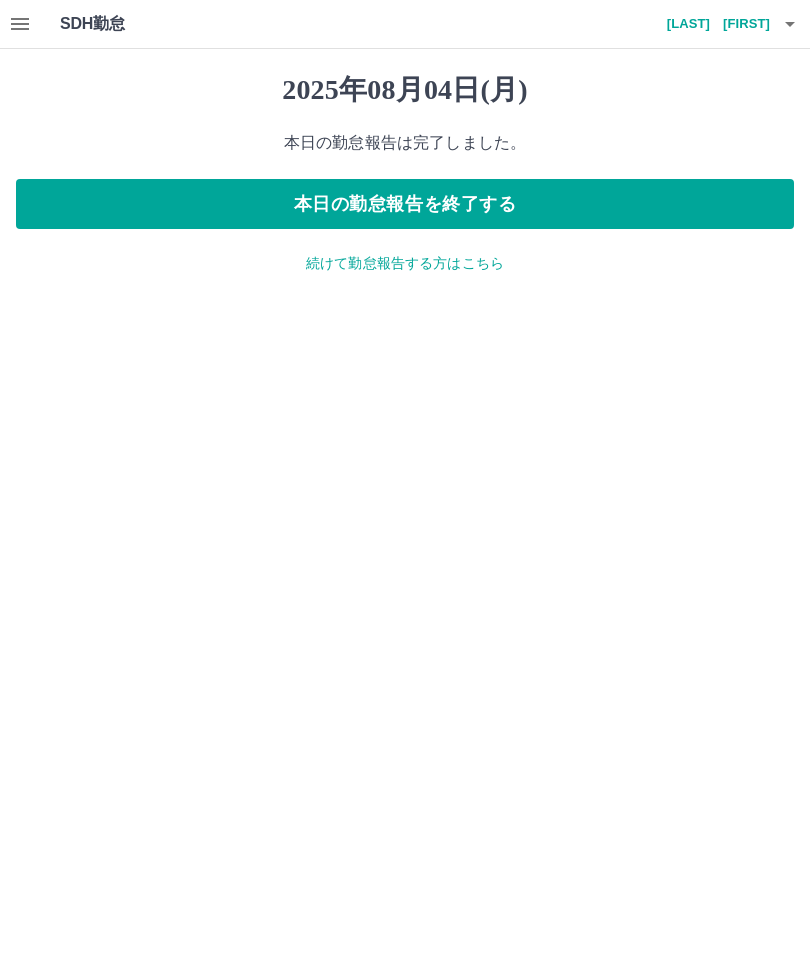 click on "本日の勤怠報告を終了する" at bounding box center [405, 204] 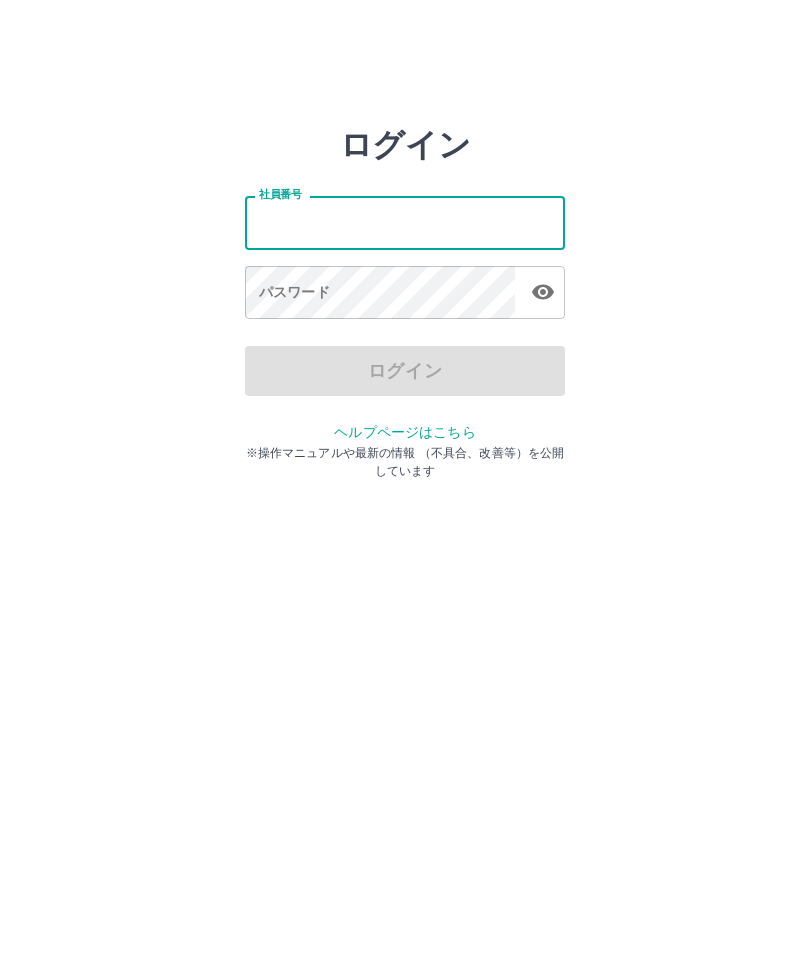 scroll, scrollTop: 0, scrollLeft: 0, axis: both 